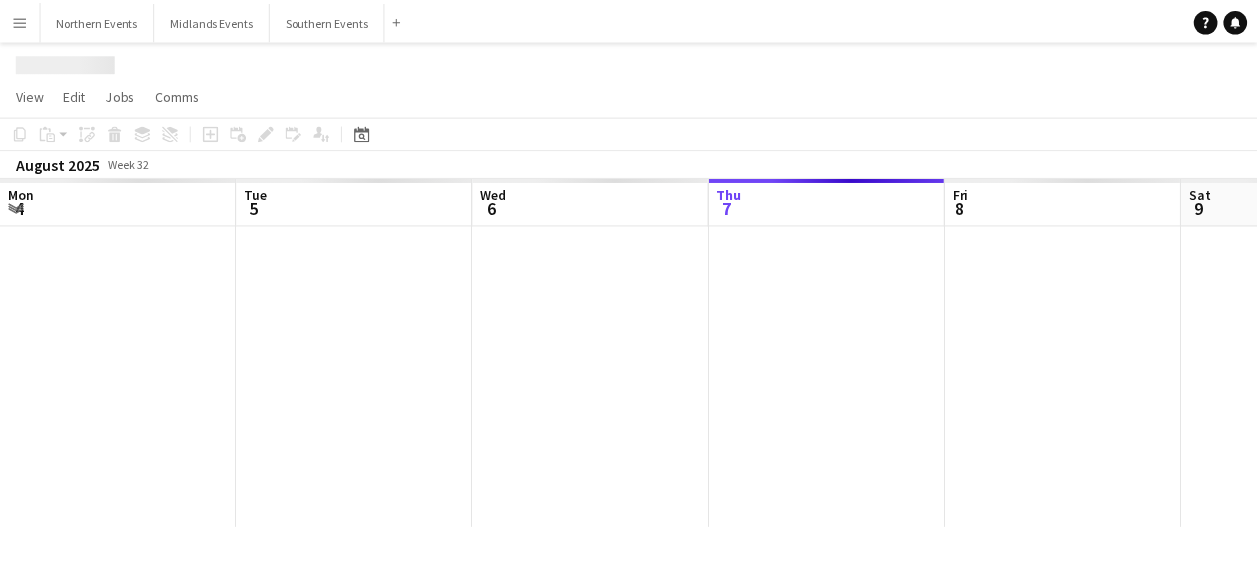 scroll, scrollTop: 0, scrollLeft: 0, axis: both 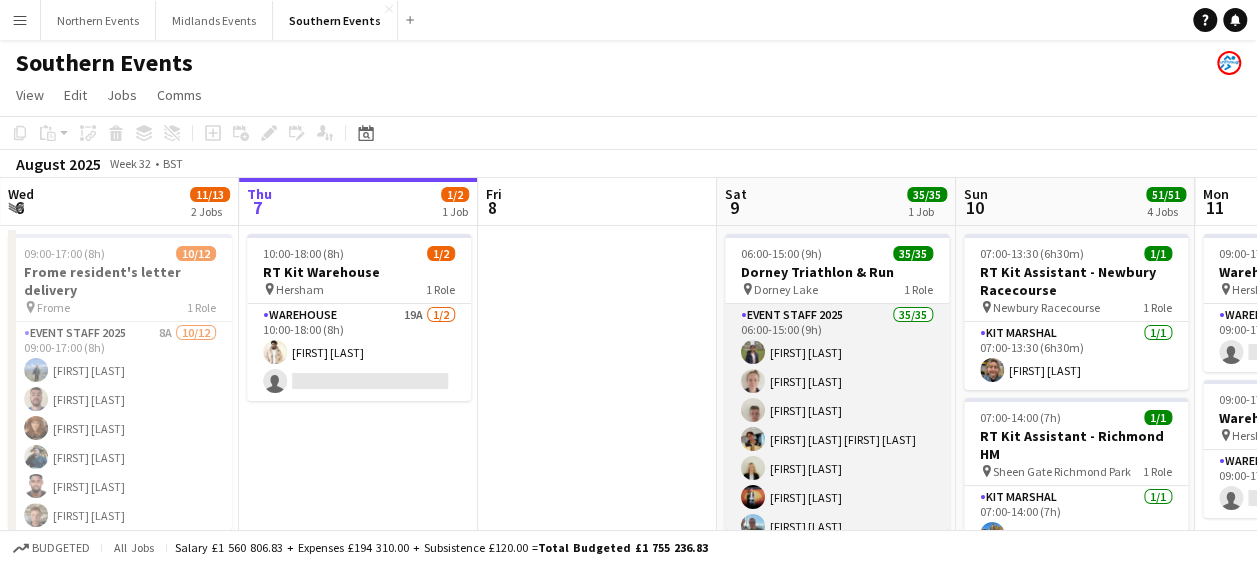 click on "Event Staff 2025   35/35   [TIME] (9h)
[FIRST] [LAST] [FIRST] [LAST] [FIRST] [LAST] [FIRST] [LAST] [FIRST] [LAST] [FIRST] [LAST] [FIRST] [LAST] [FIRST] [LAST] [FIRST] [LAST] [FIRST] [LAST] [FIRST] [LAST] [FIRST] [LAST] [FIRST] [LAST] [FIRST] [LAST] [FIRST] [LAST] [FIRST] [LAST] [FIRST] [LAST] [FIRST] [LAST] [FIRST] [LAST] [FIRST] [LAST] [FIRST] [LAST] [FIRST] [LAST] [FIRST] [LAST] [FIRST] [LAST] [FIRST] [LAST] [FIRST] [LAST] [FIRST] [LAST]" at bounding box center (837, 831) 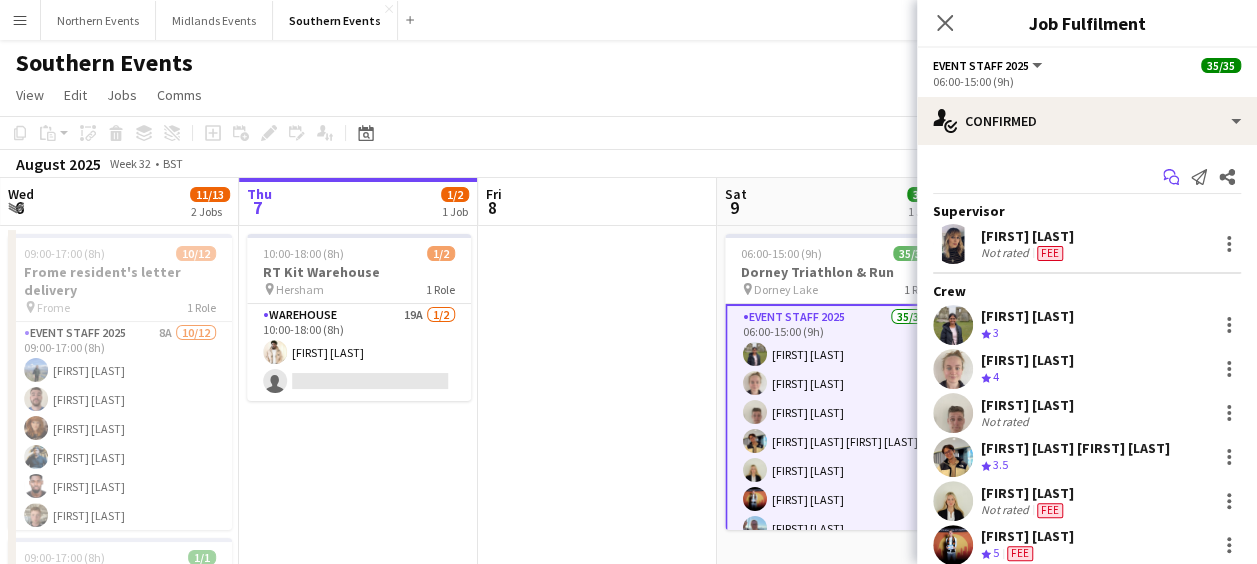 click on "Start chat" 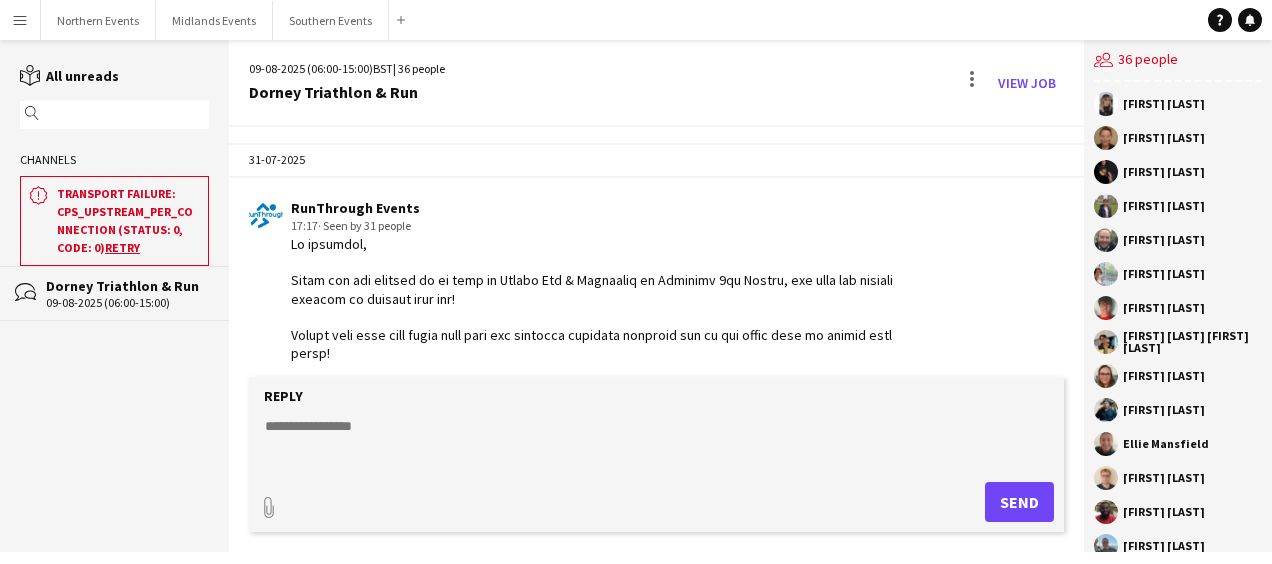 scroll, scrollTop: 1509, scrollLeft: 0, axis: vertical 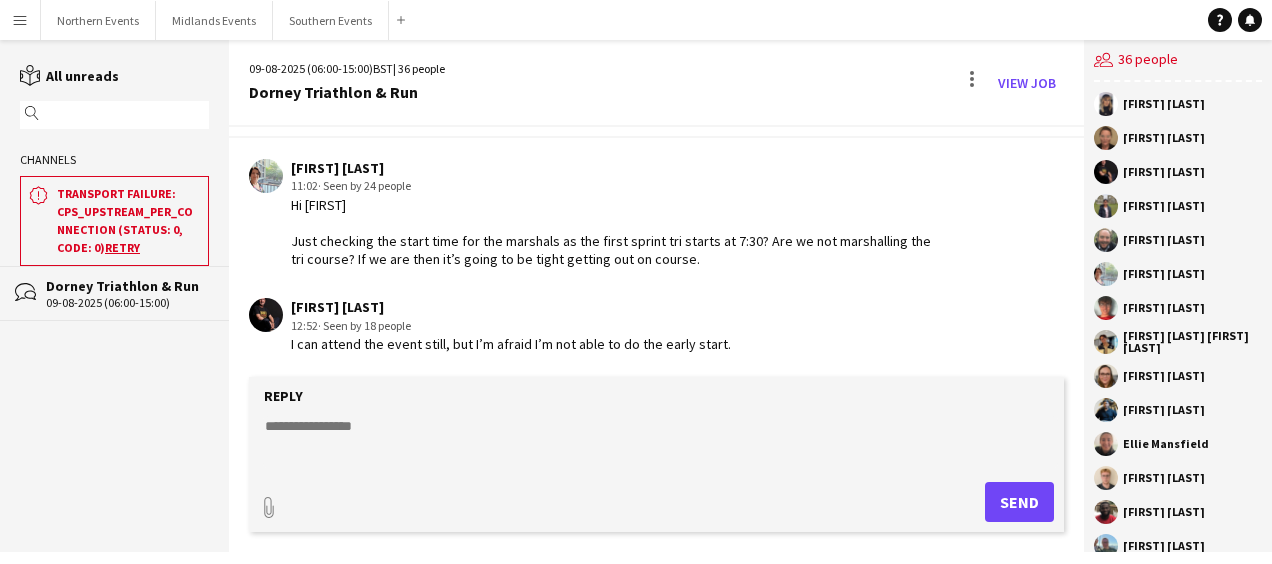 click 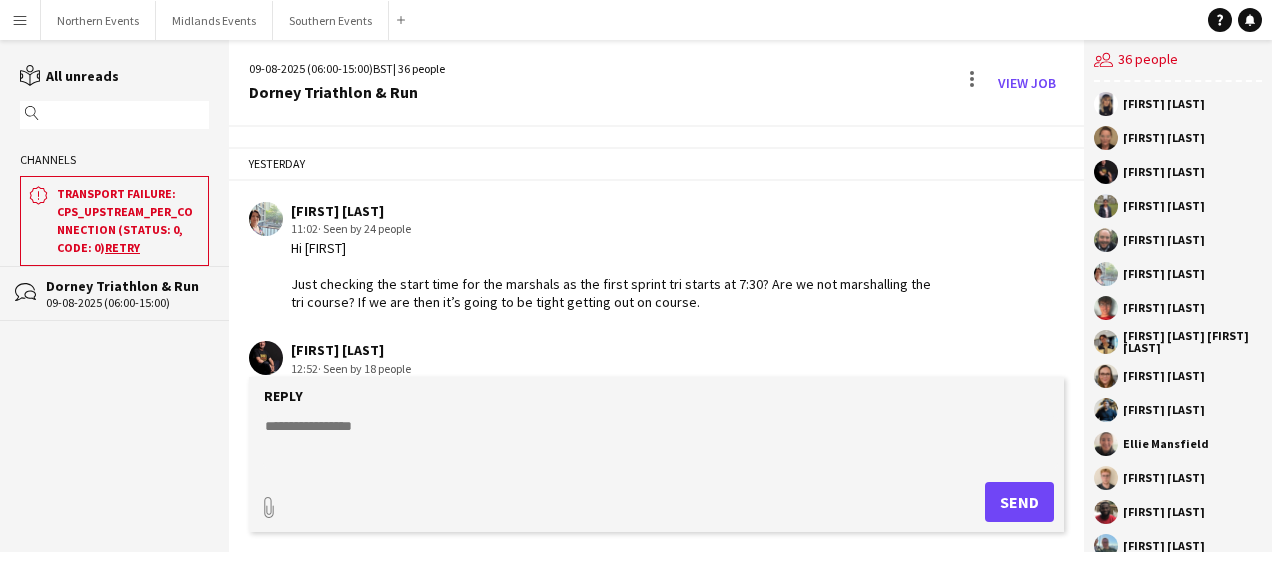 click on "[DATE]   RunThrough Events   [TIME]   · Seen by 31 people   Yesterday   [FIRST] [LAST]    [TIME]   · Seen by 24 people   Hi [FIRST]
Just checking the start time for the marshals as the first sprint tri starts at 7:30? Are we not marshalling the tri course? If we are then it’s going to be tight getting out on course.    [FIRST] [LAST]   [TIME]   · Seen by 18 people   I can attend the event still, but I’m afraid I’m not able to do the early start." 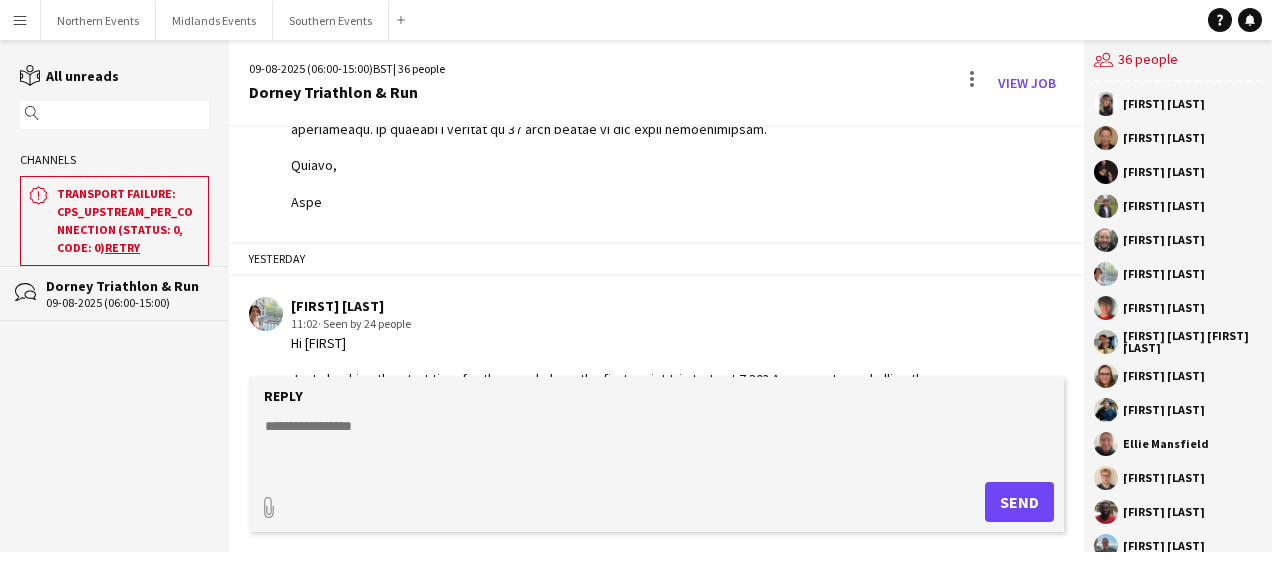 scroll, scrollTop: 1528, scrollLeft: 0, axis: vertical 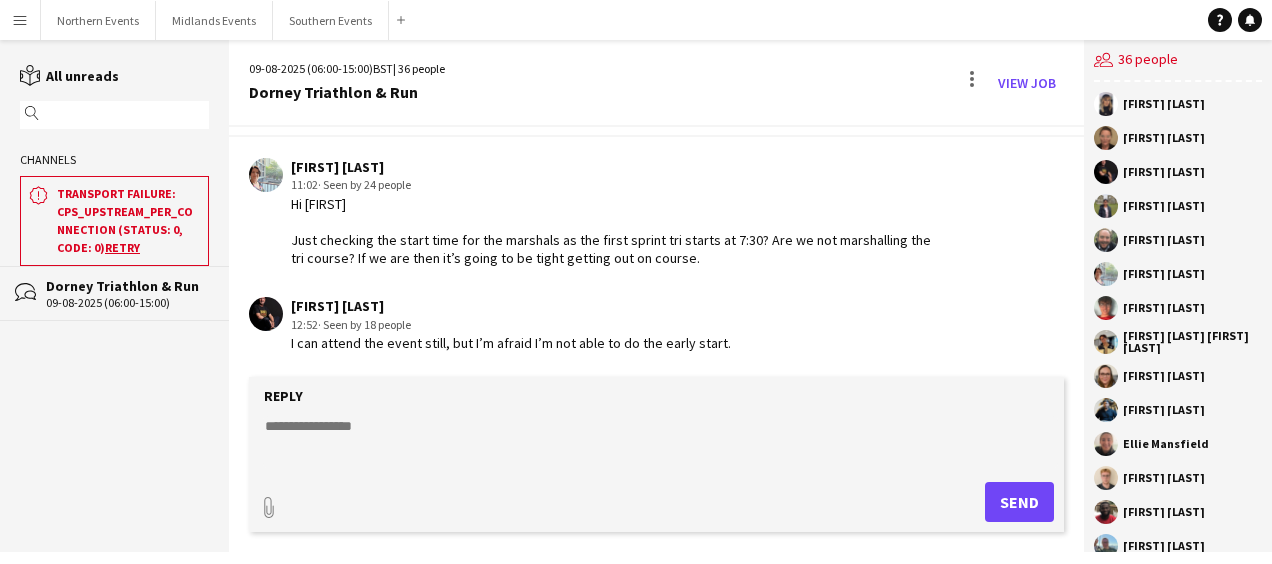 click 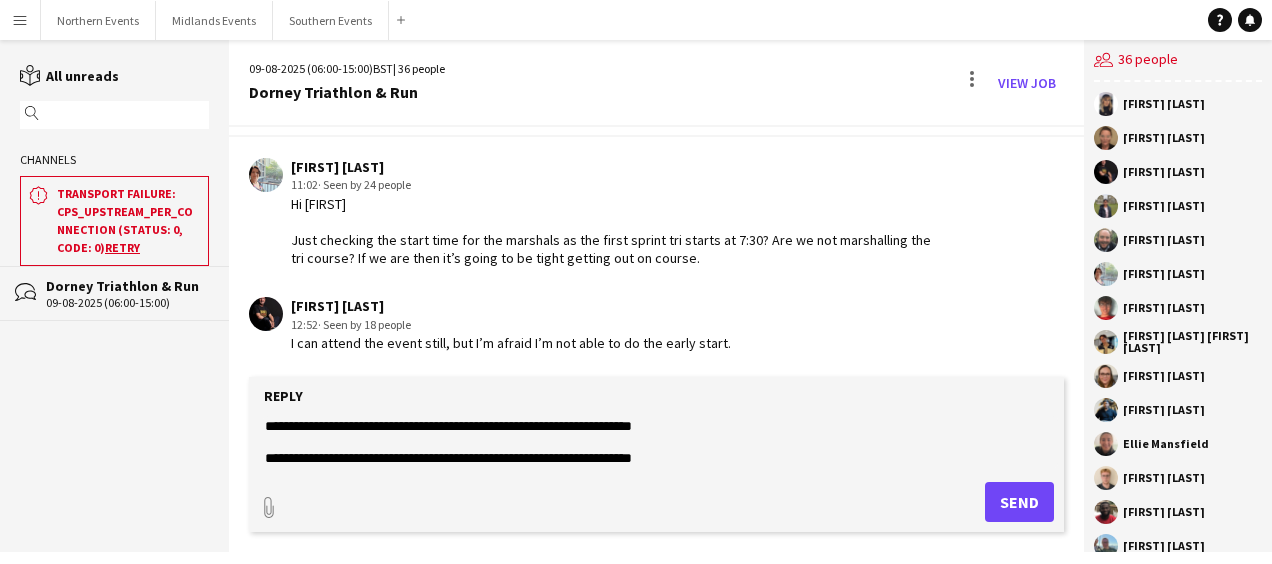 click on "**********" 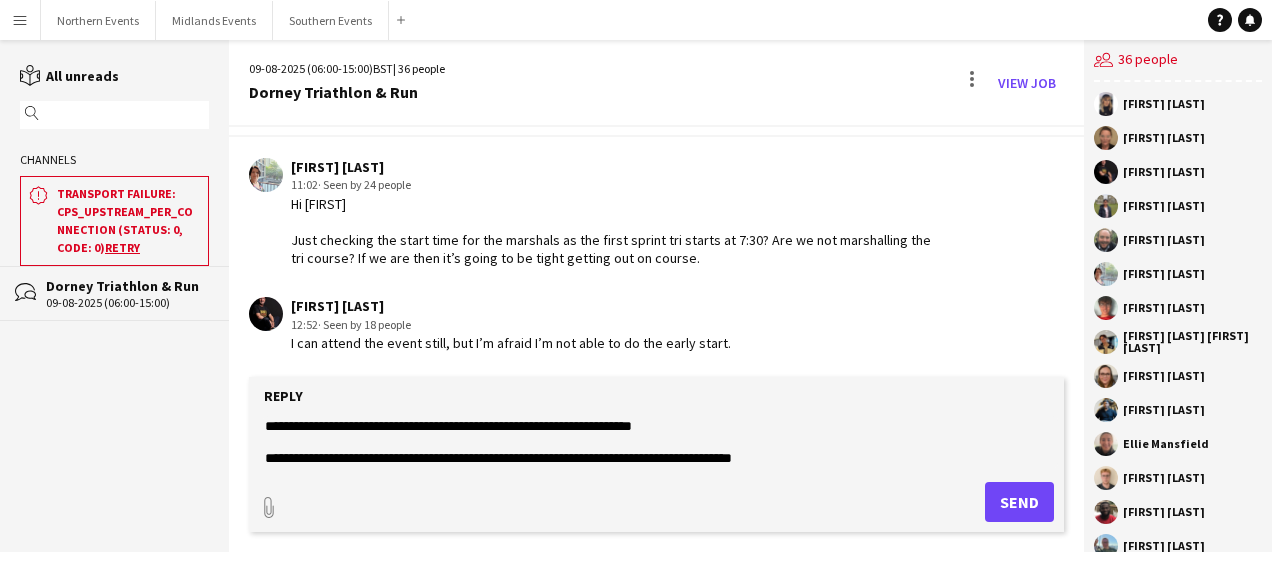 type on "**********" 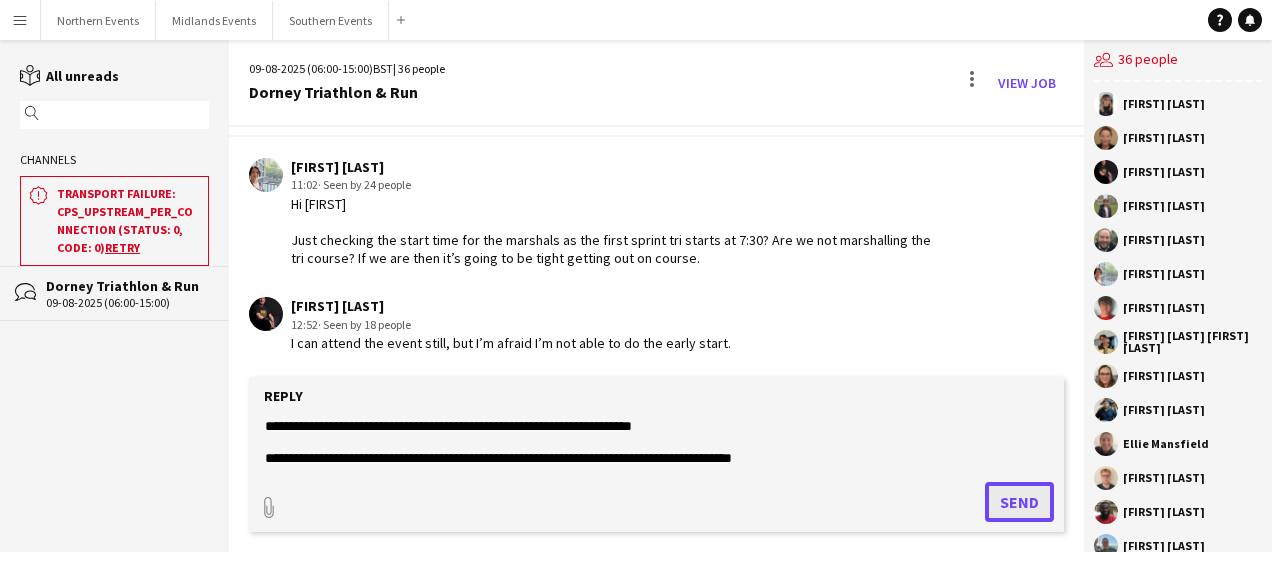 click on "Send" 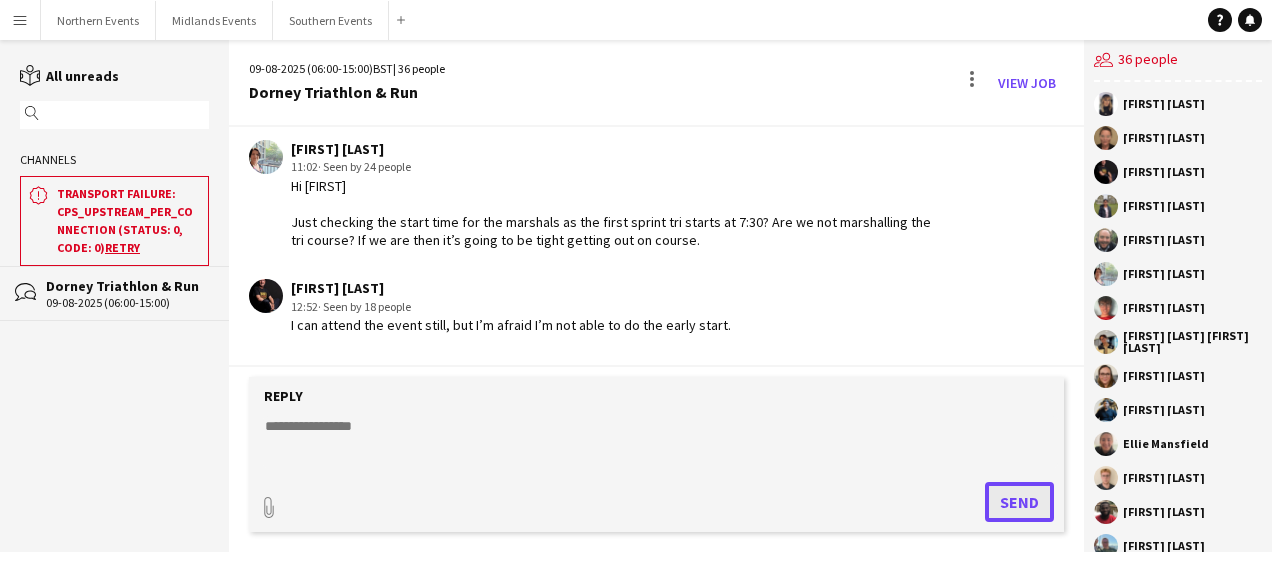 scroll, scrollTop: 1686, scrollLeft: 0, axis: vertical 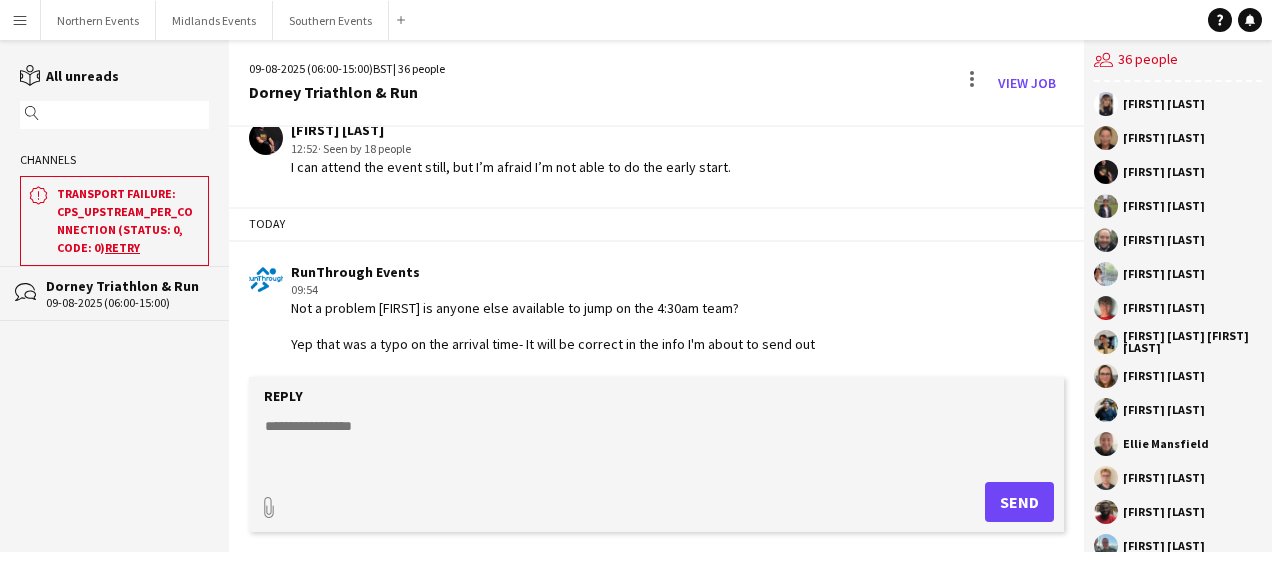 click 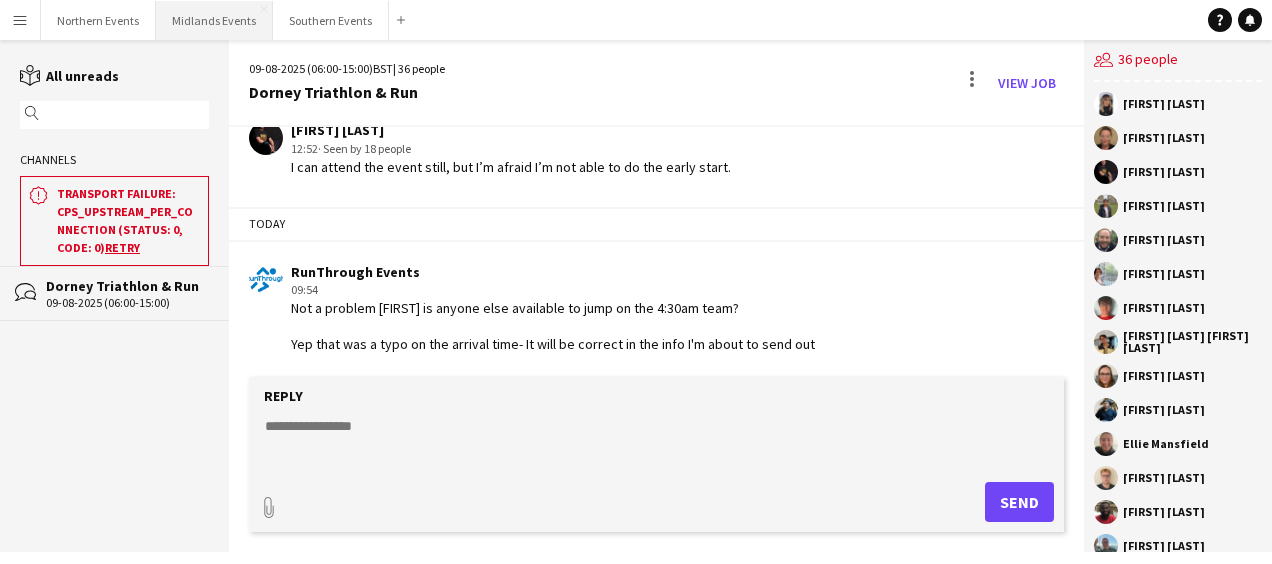 scroll, scrollTop: 1875, scrollLeft: 0, axis: vertical 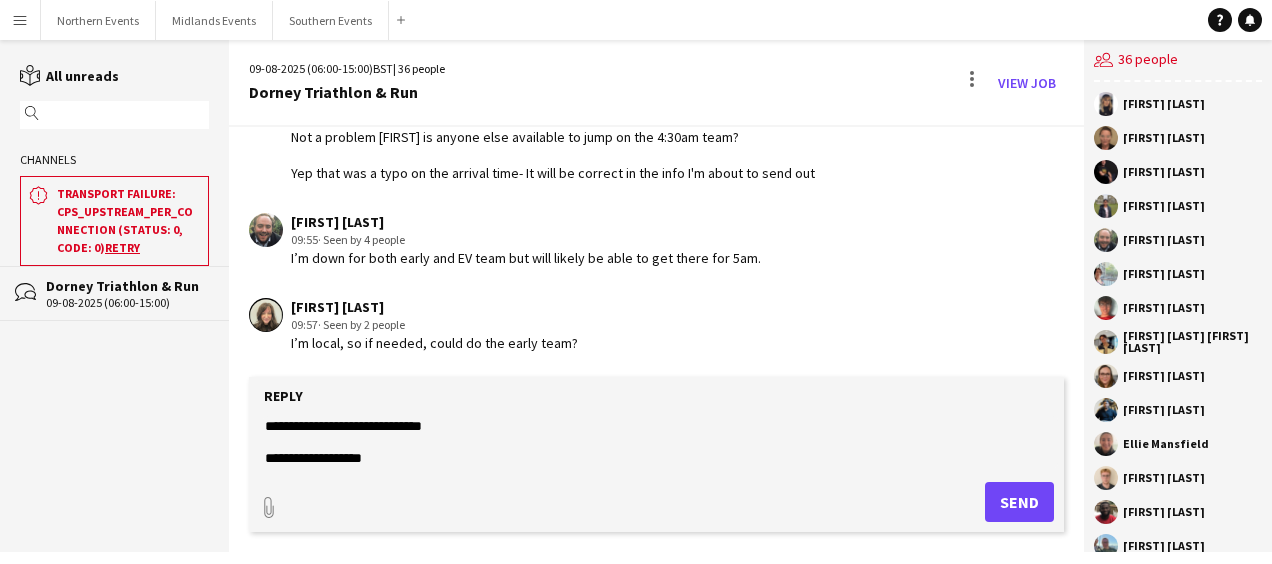 type on "**********" 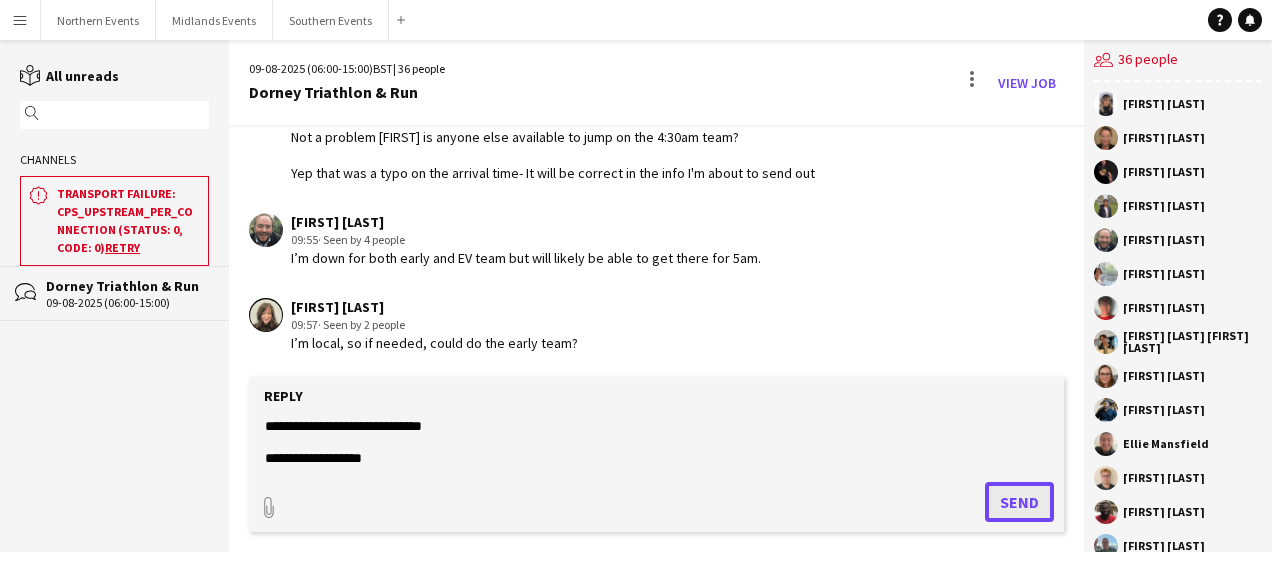 click on "Send" 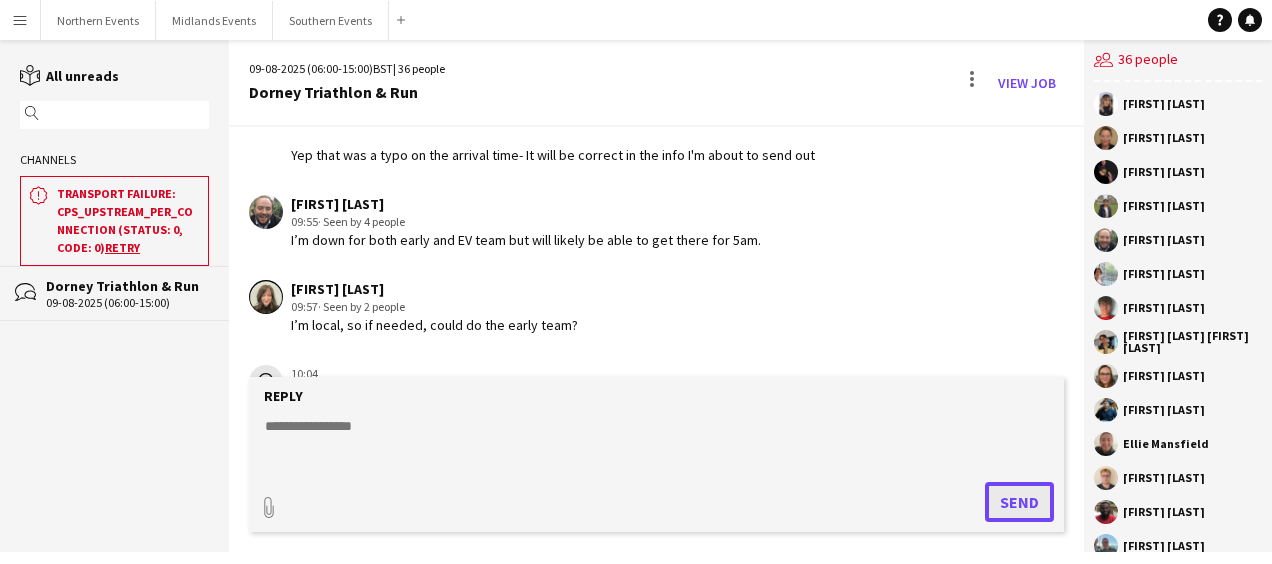 scroll, scrollTop: 1978, scrollLeft: 0, axis: vertical 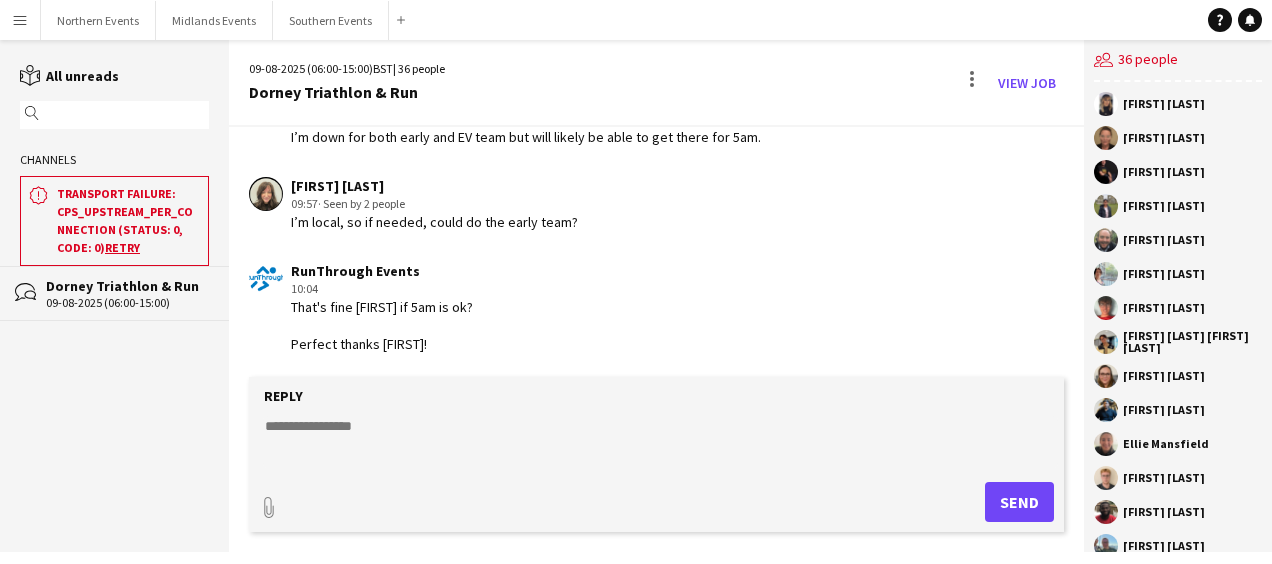 click 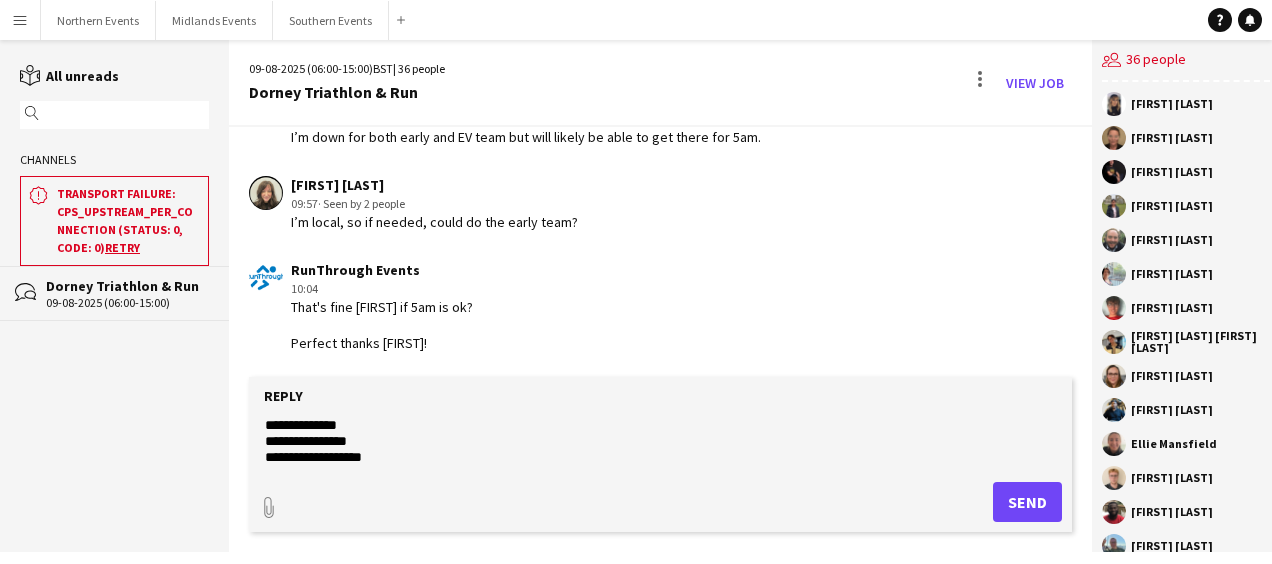 scroll, scrollTop: 242, scrollLeft: 0, axis: vertical 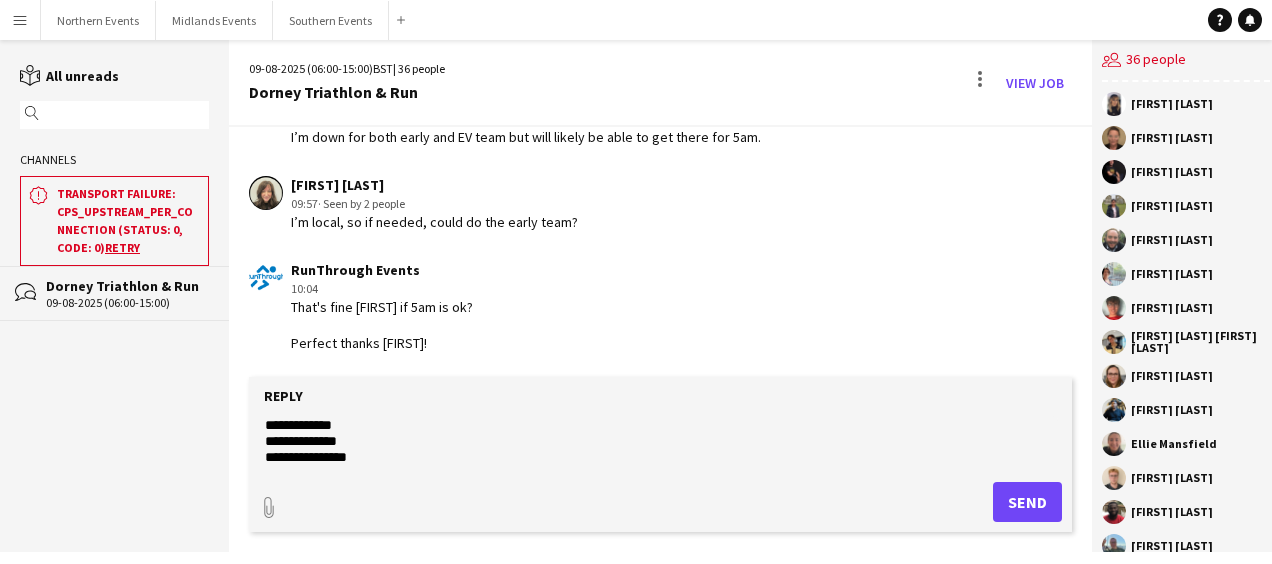 click 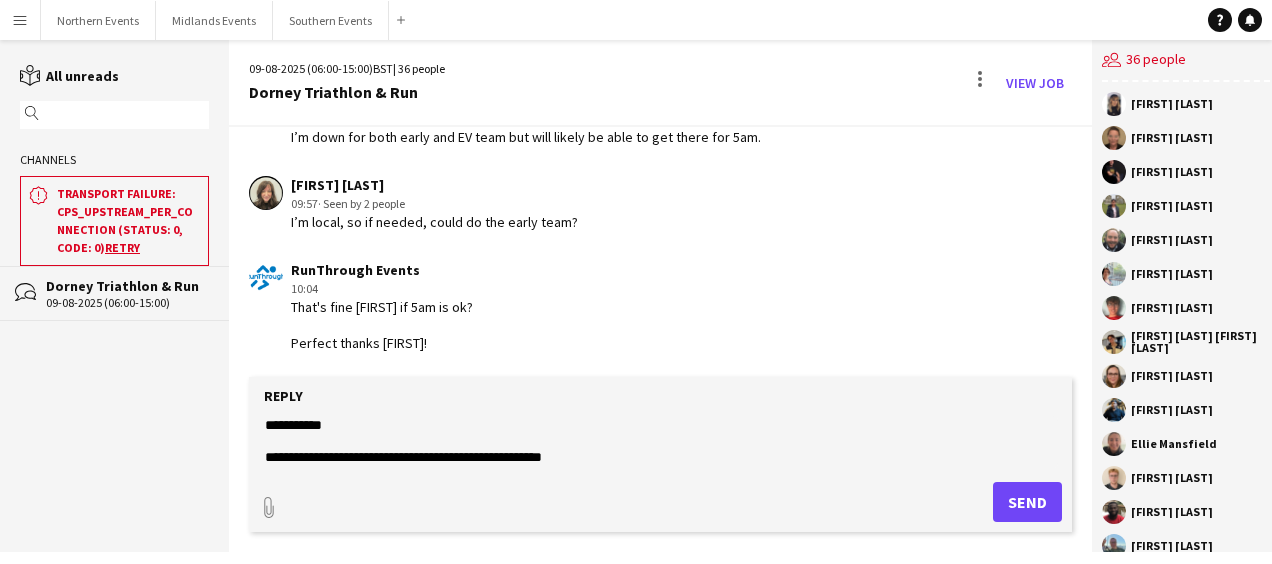 scroll, scrollTop: 113, scrollLeft: 0, axis: vertical 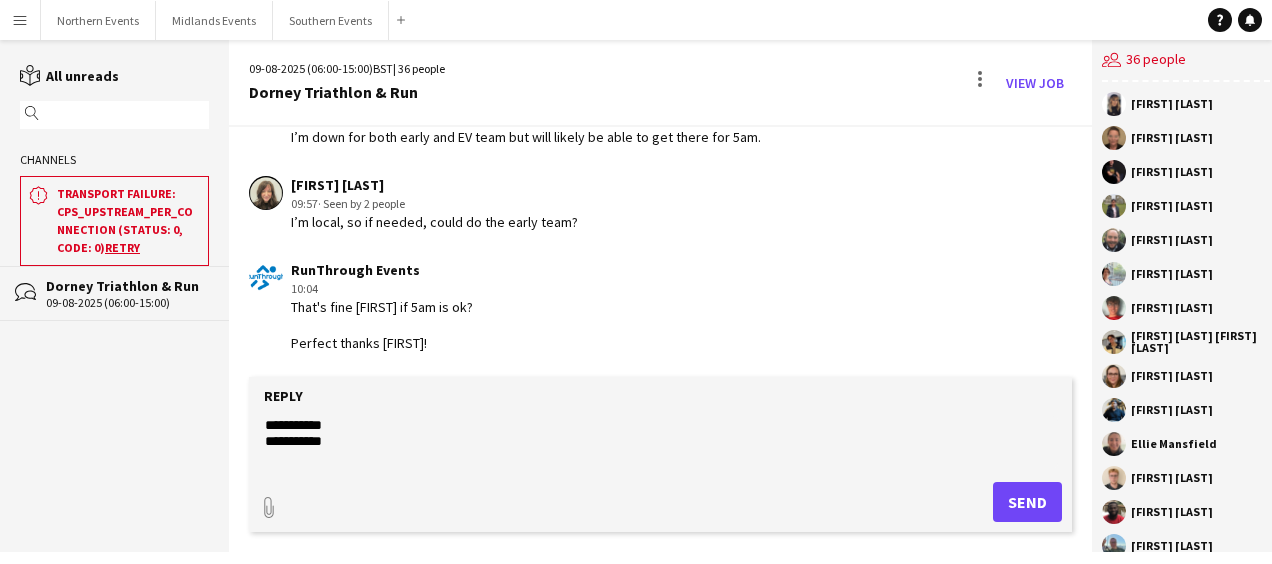 click 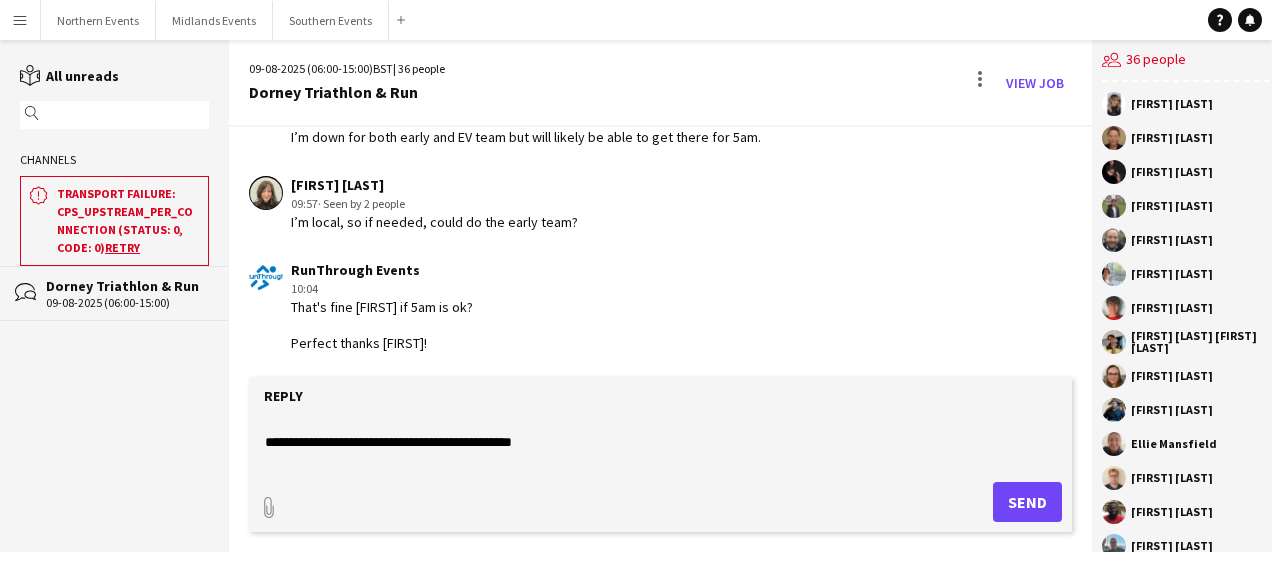 scroll, scrollTop: 0, scrollLeft: 0, axis: both 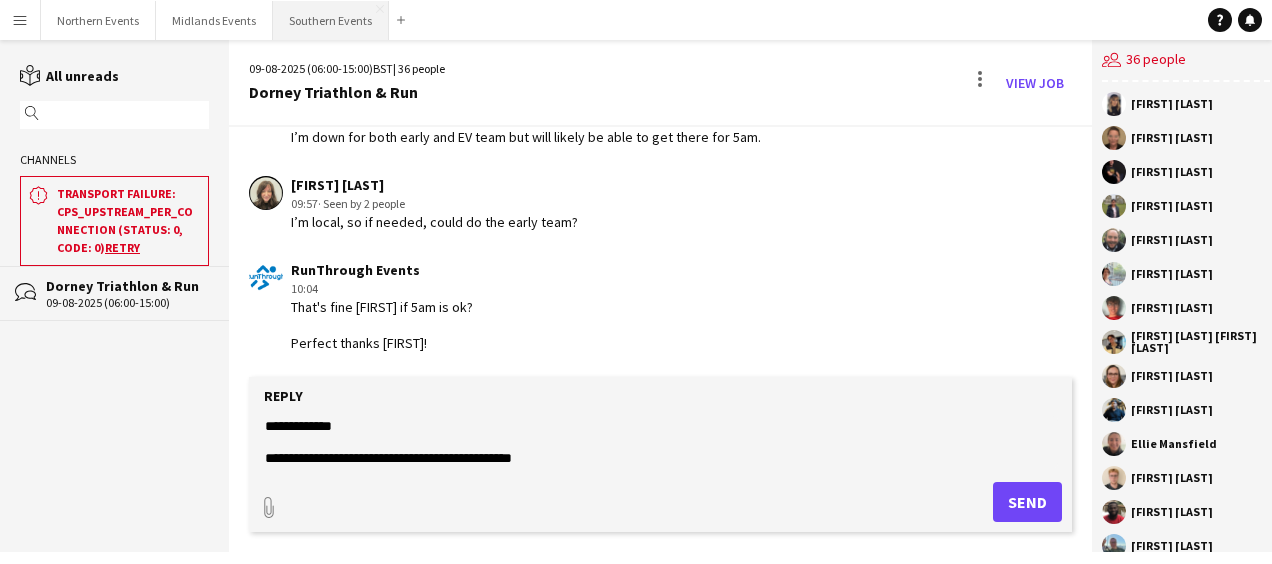 type on "**********" 